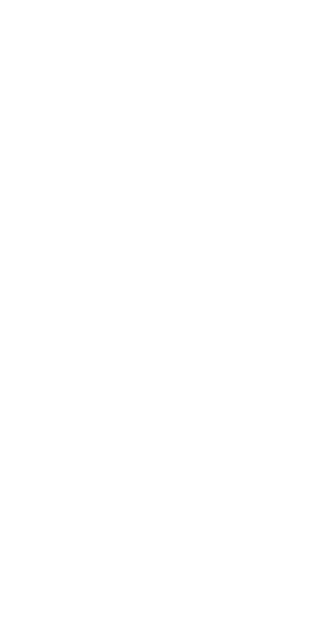 scroll, scrollTop: 0, scrollLeft: 0, axis: both 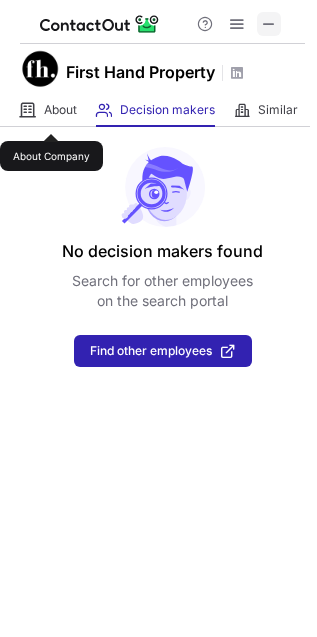 click at bounding box center [269, 24] 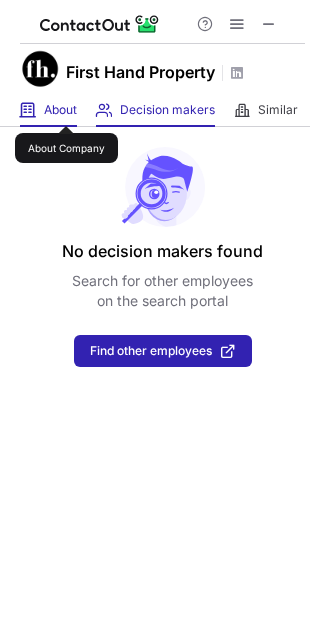 click on "About" at bounding box center (60, 110) 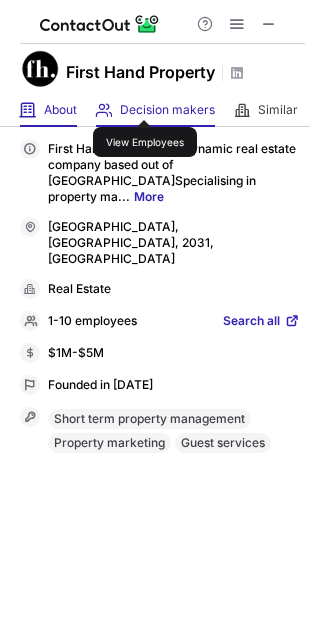 click on "Decision makers" at bounding box center (167, 110) 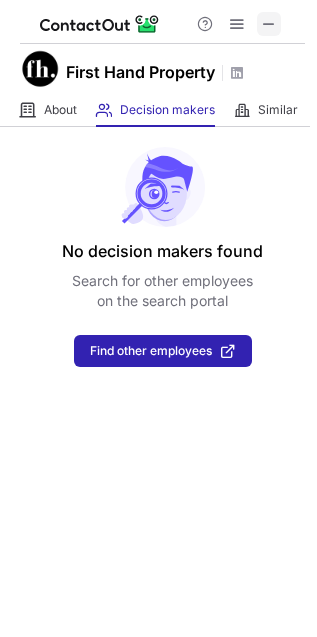 click at bounding box center [269, 24] 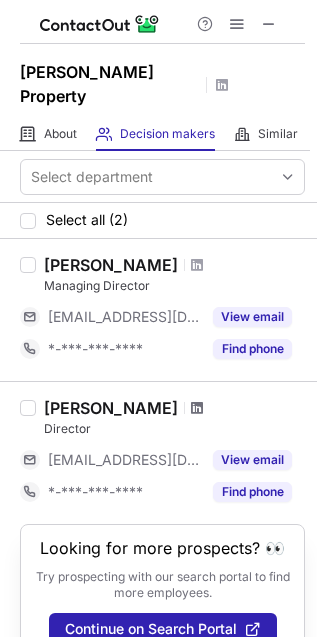 click at bounding box center [197, 408] 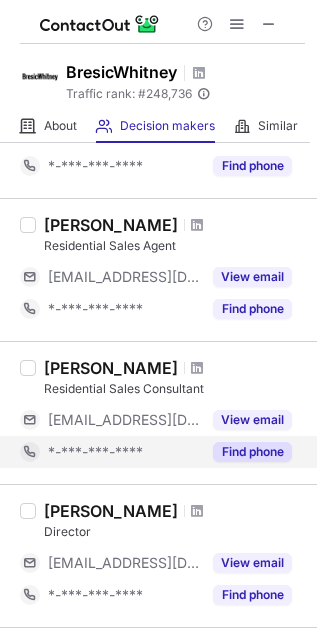 scroll, scrollTop: 1350, scrollLeft: 0, axis: vertical 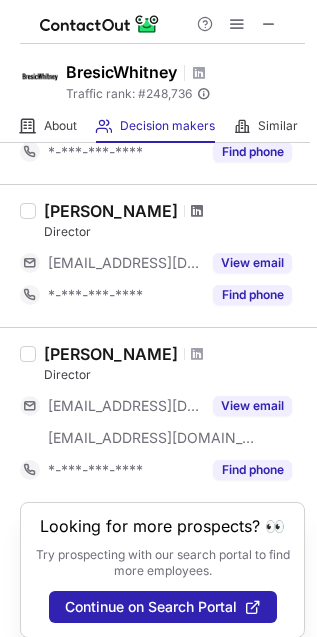 click at bounding box center [197, 211] 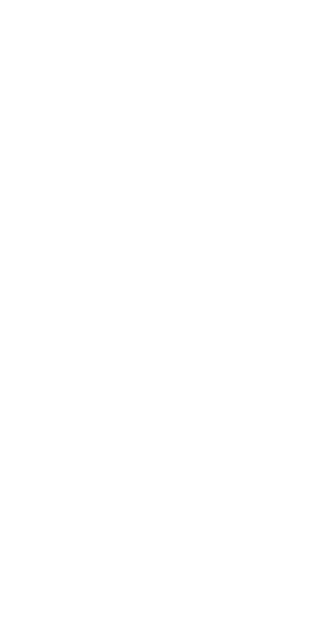 scroll, scrollTop: 0, scrollLeft: 0, axis: both 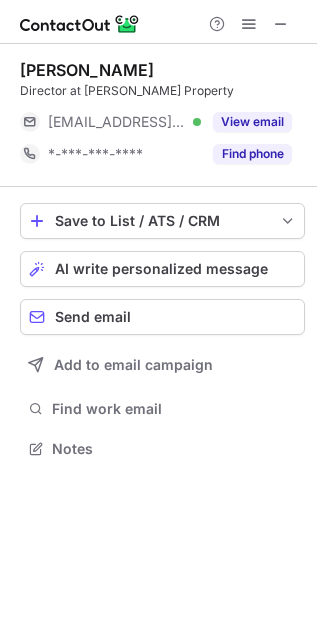 click at bounding box center (281, 24) 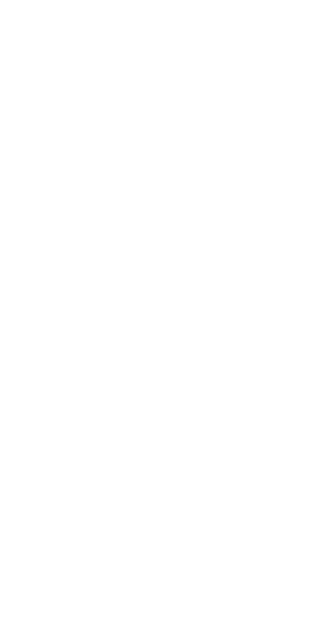 scroll, scrollTop: 0, scrollLeft: 0, axis: both 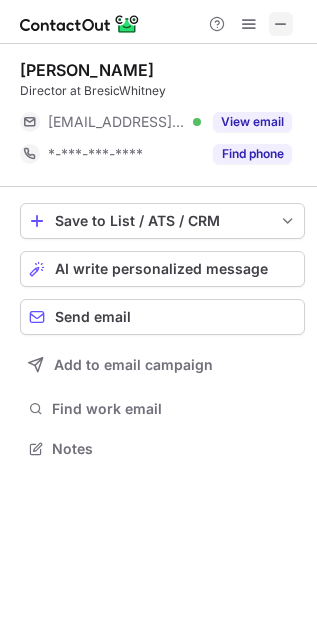 click at bounding box center (281, 24) 